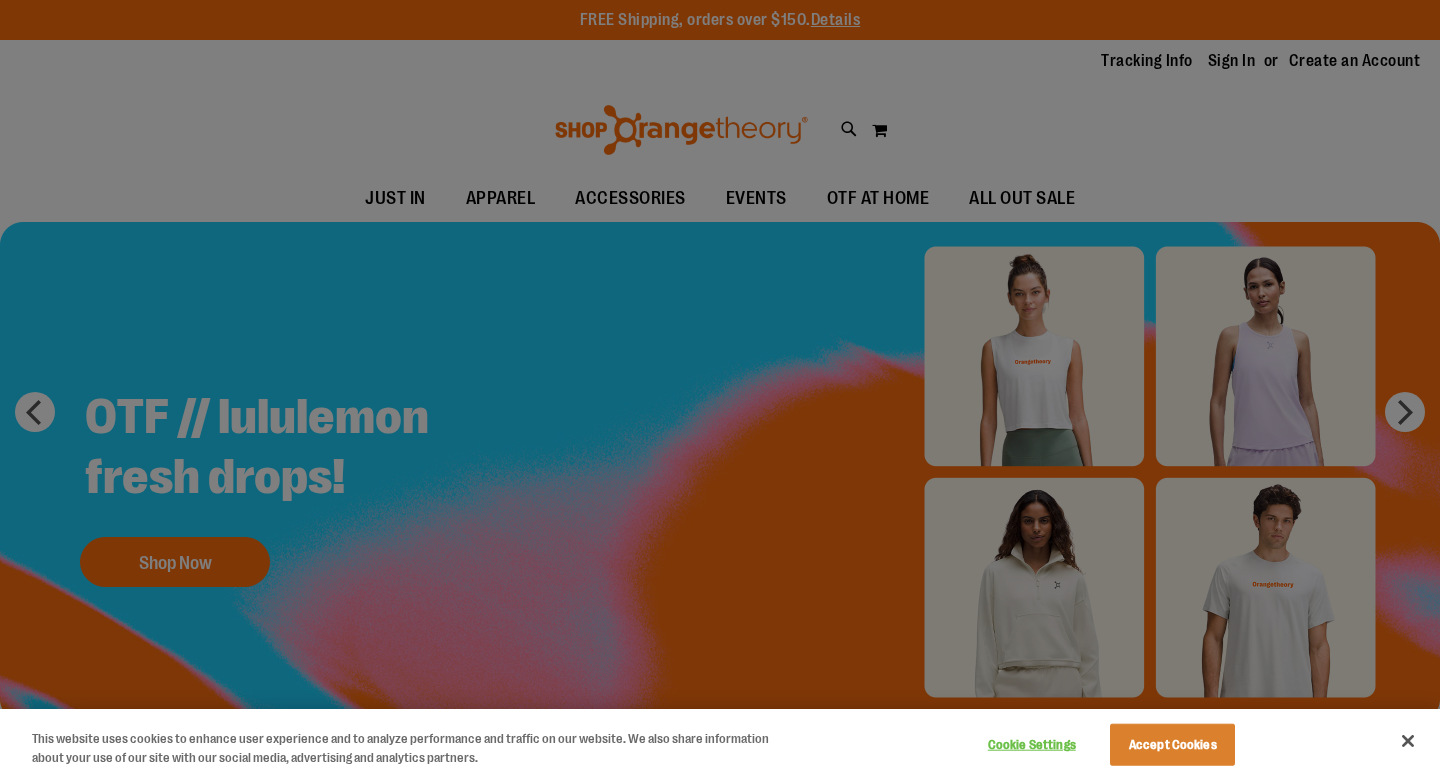 scroll, scrollTop: 0, scrollLeft: 0, axis: both 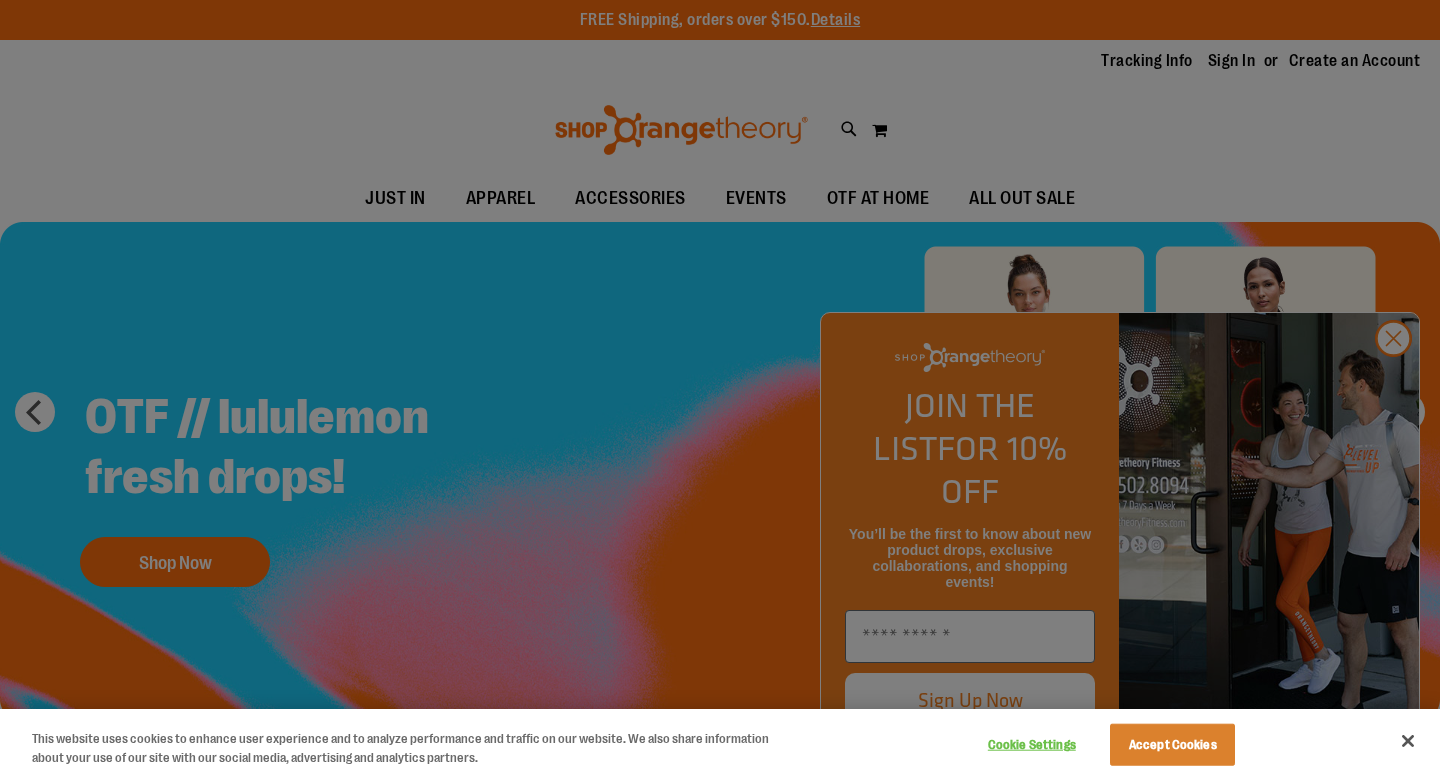 type on "**********" 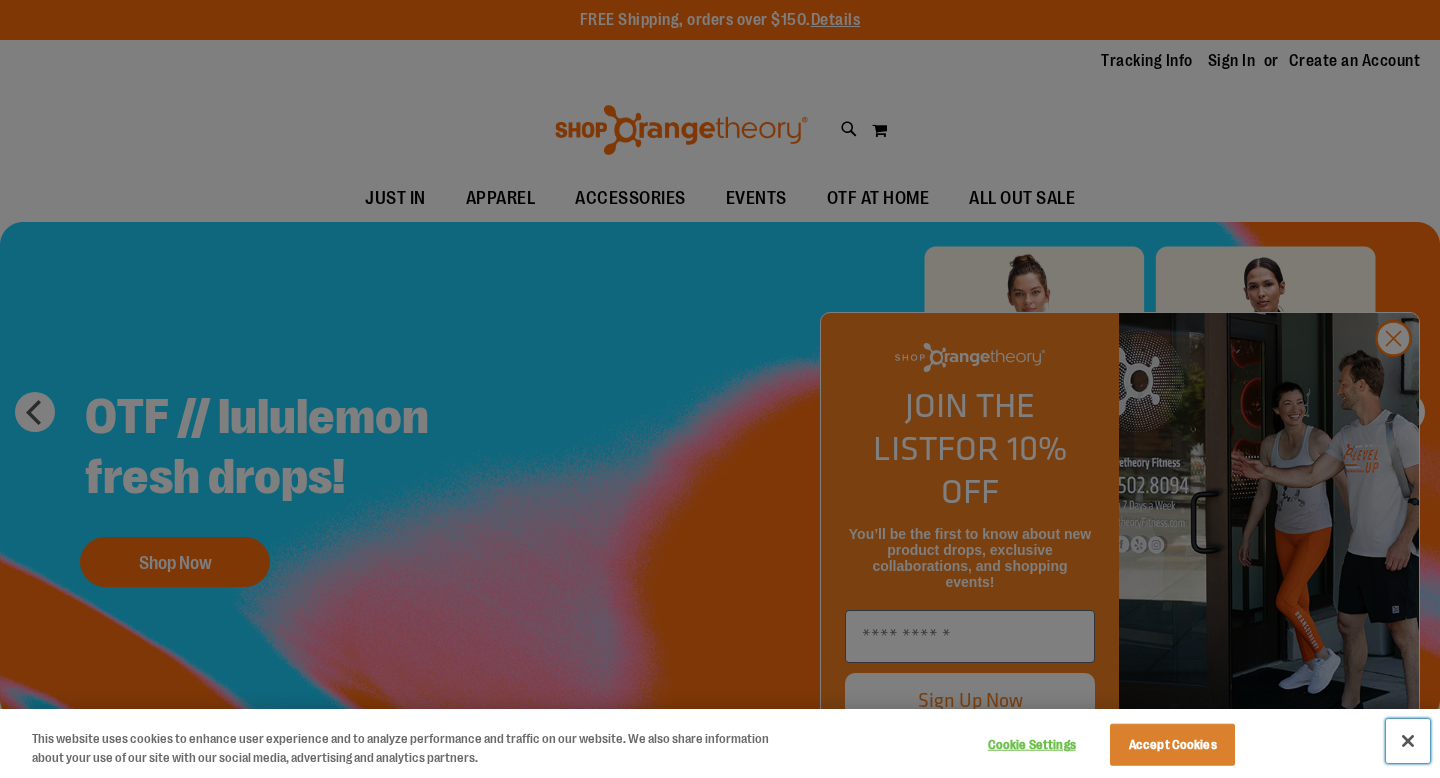 click at bounding box center [1408, 741] 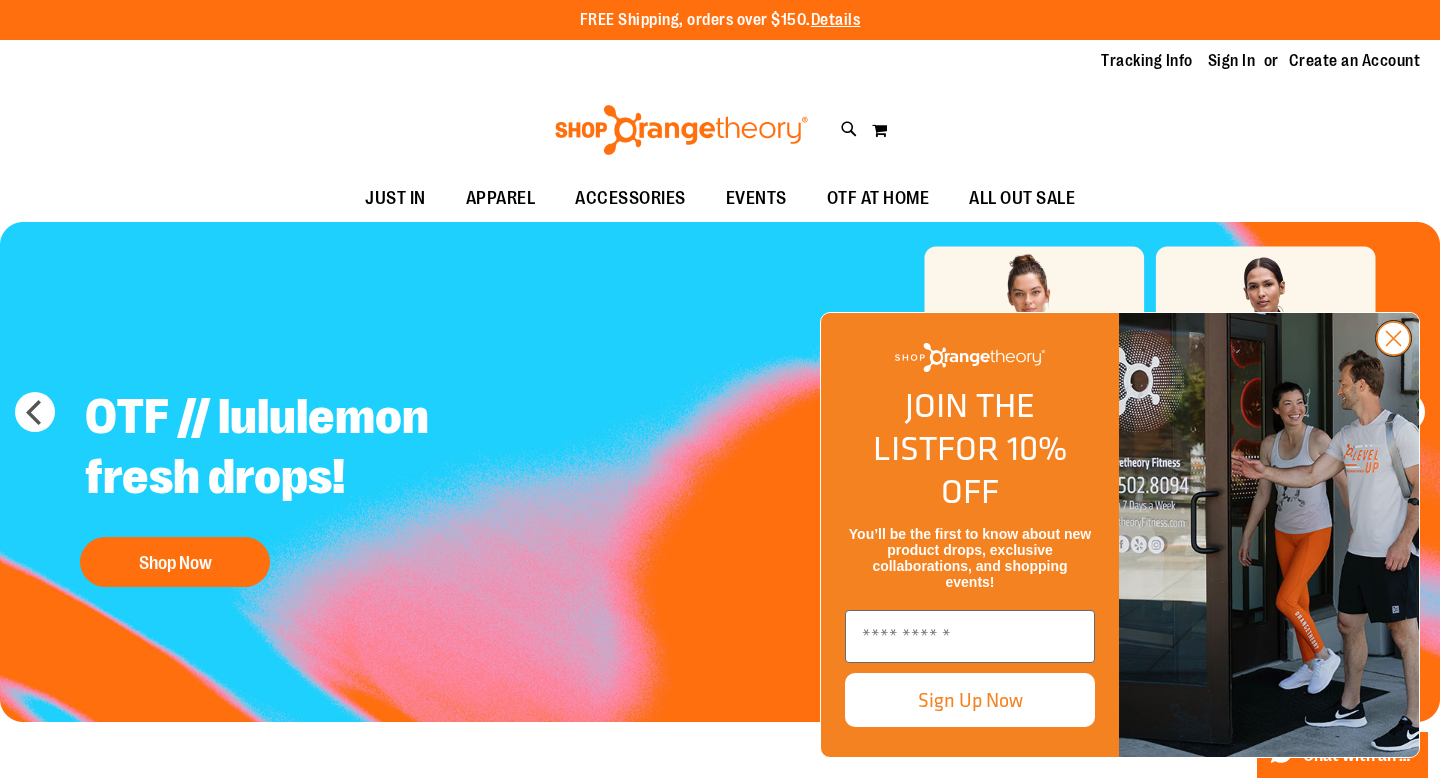 click 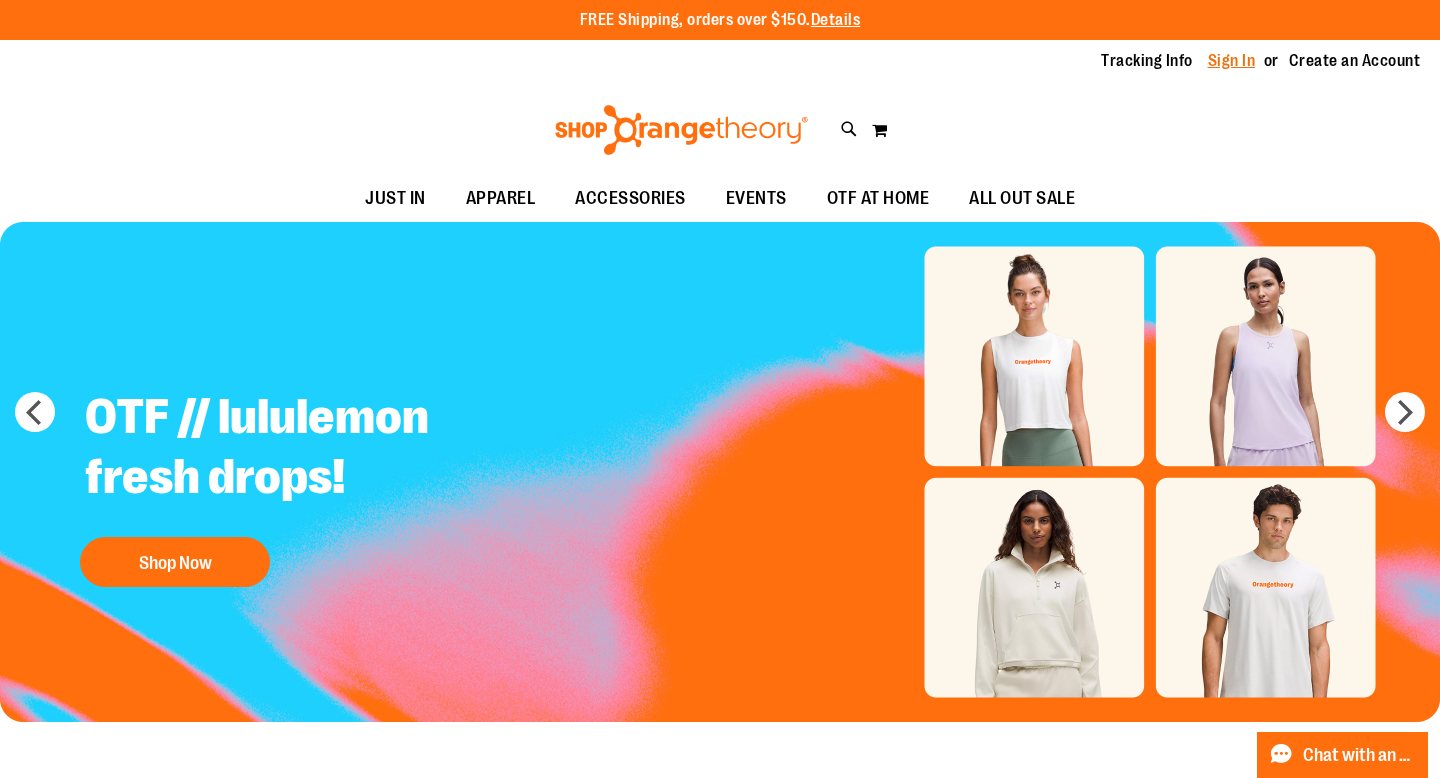click on "Sign In" at bounding box center [1232, 61] 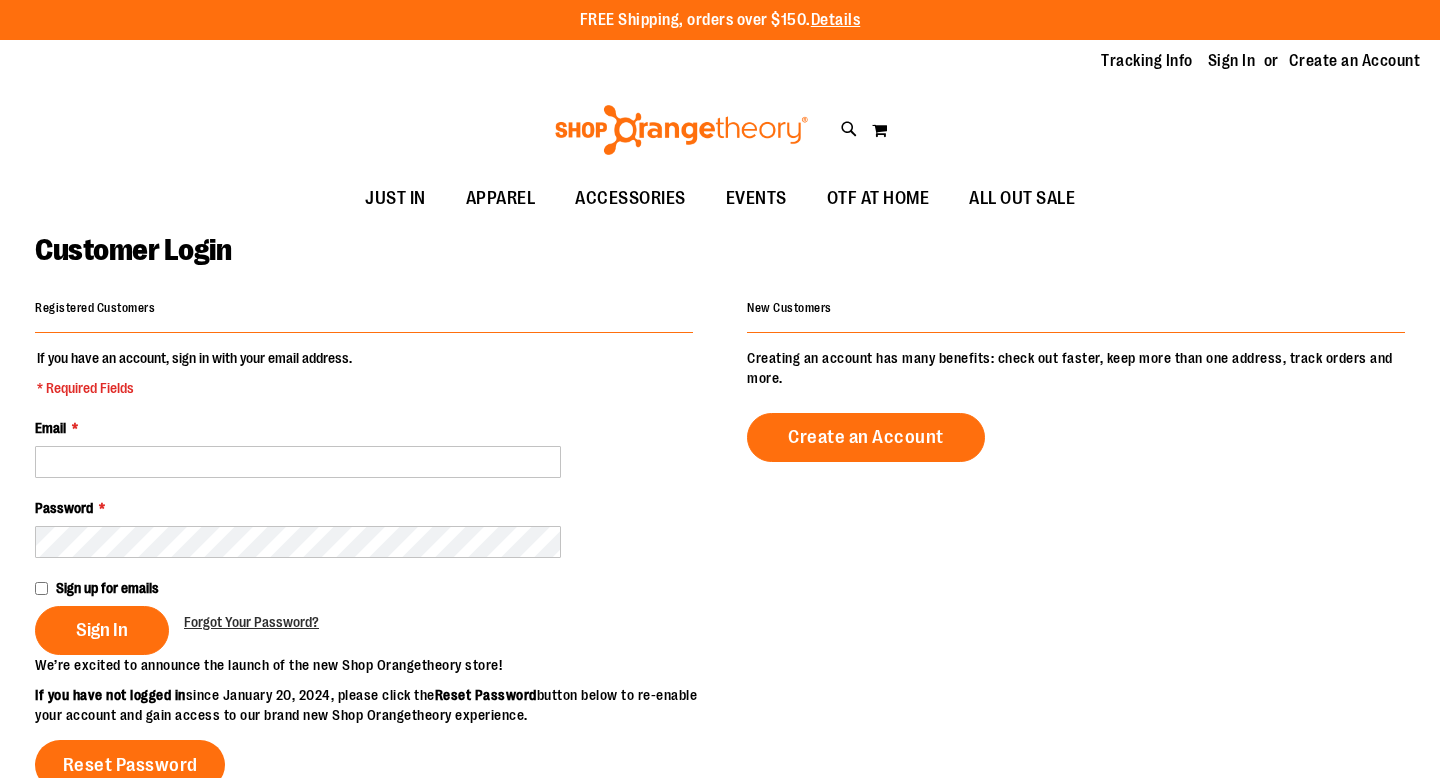 scroll, scrollTop: 0, scrollLeft: 0, axis: both 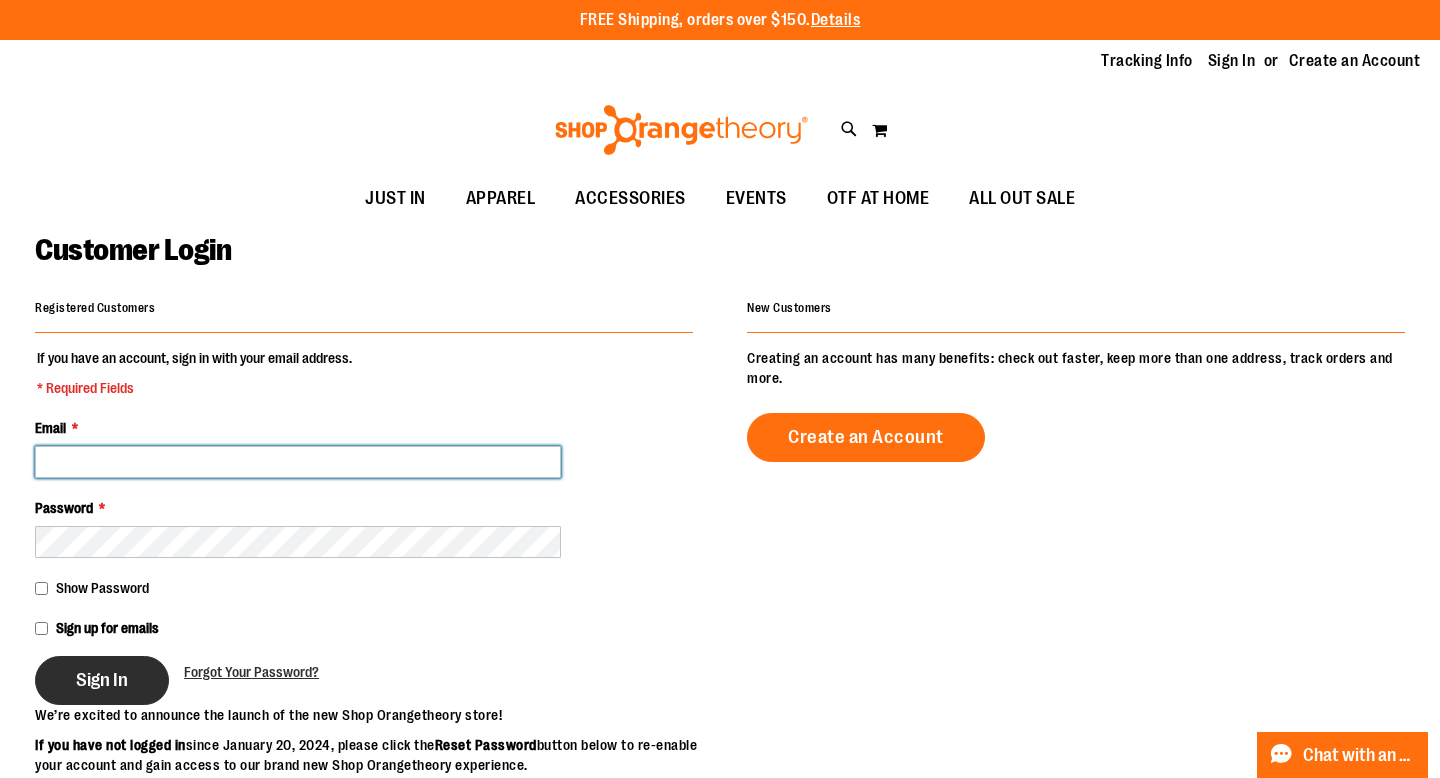type on "**********" 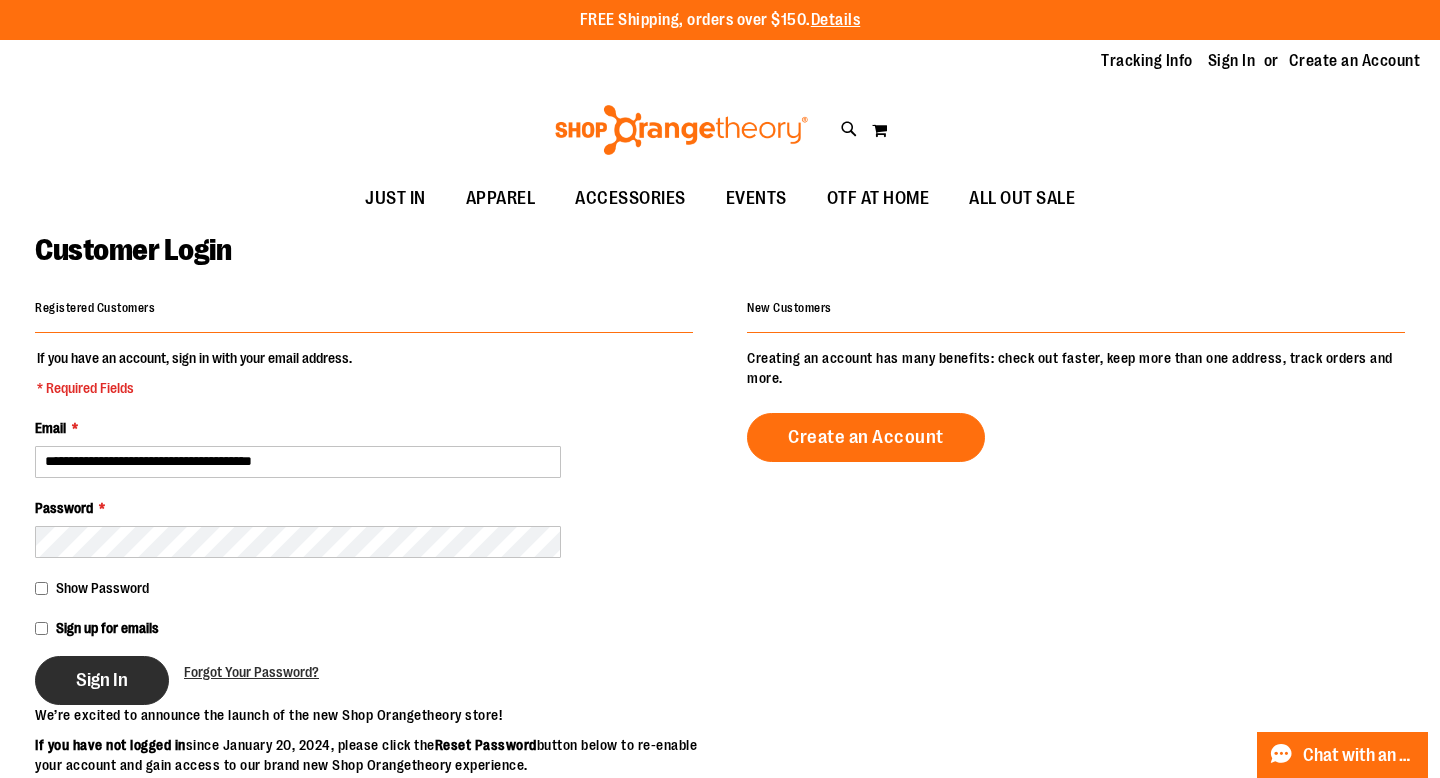 type on "**********" 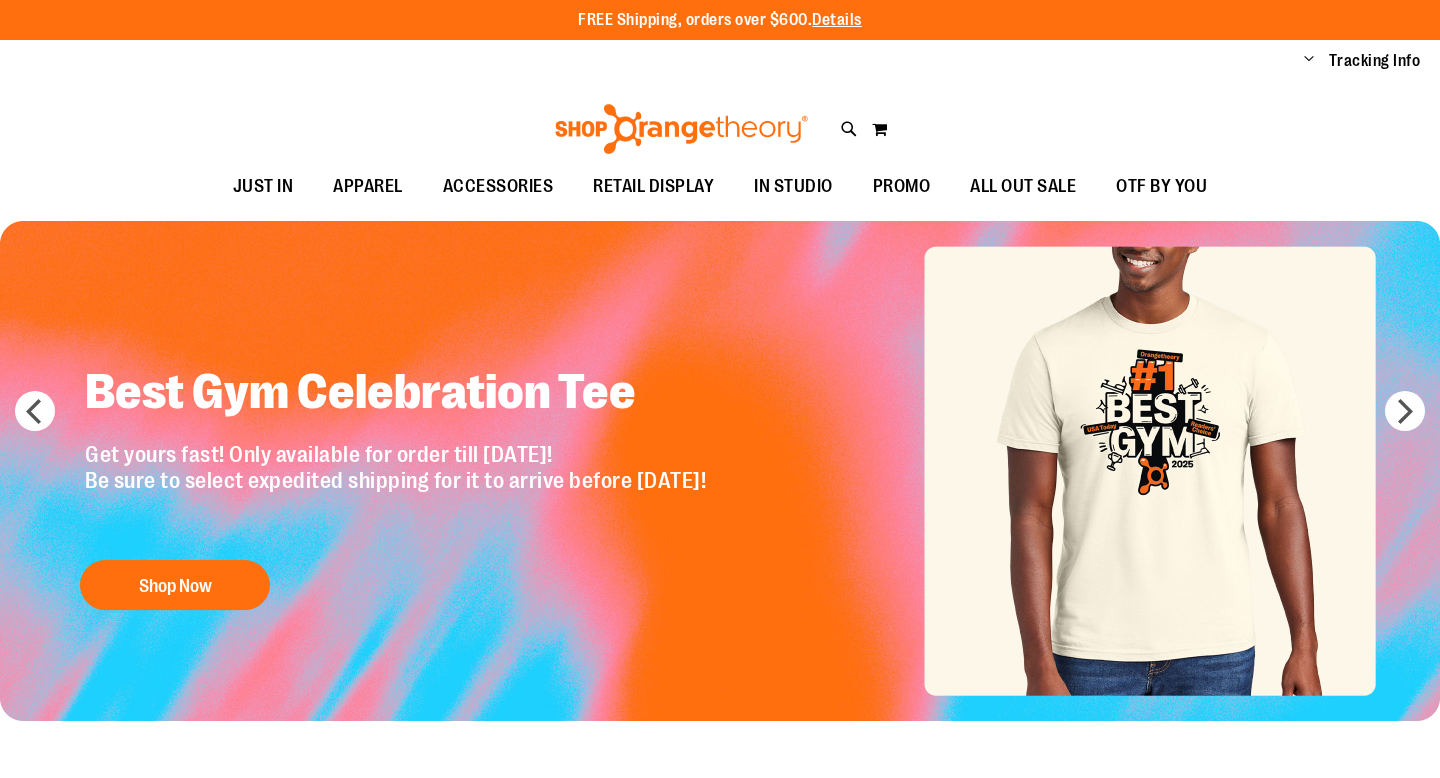 scroll, scrollTop: 0, scrollLeft: 0, axis: both 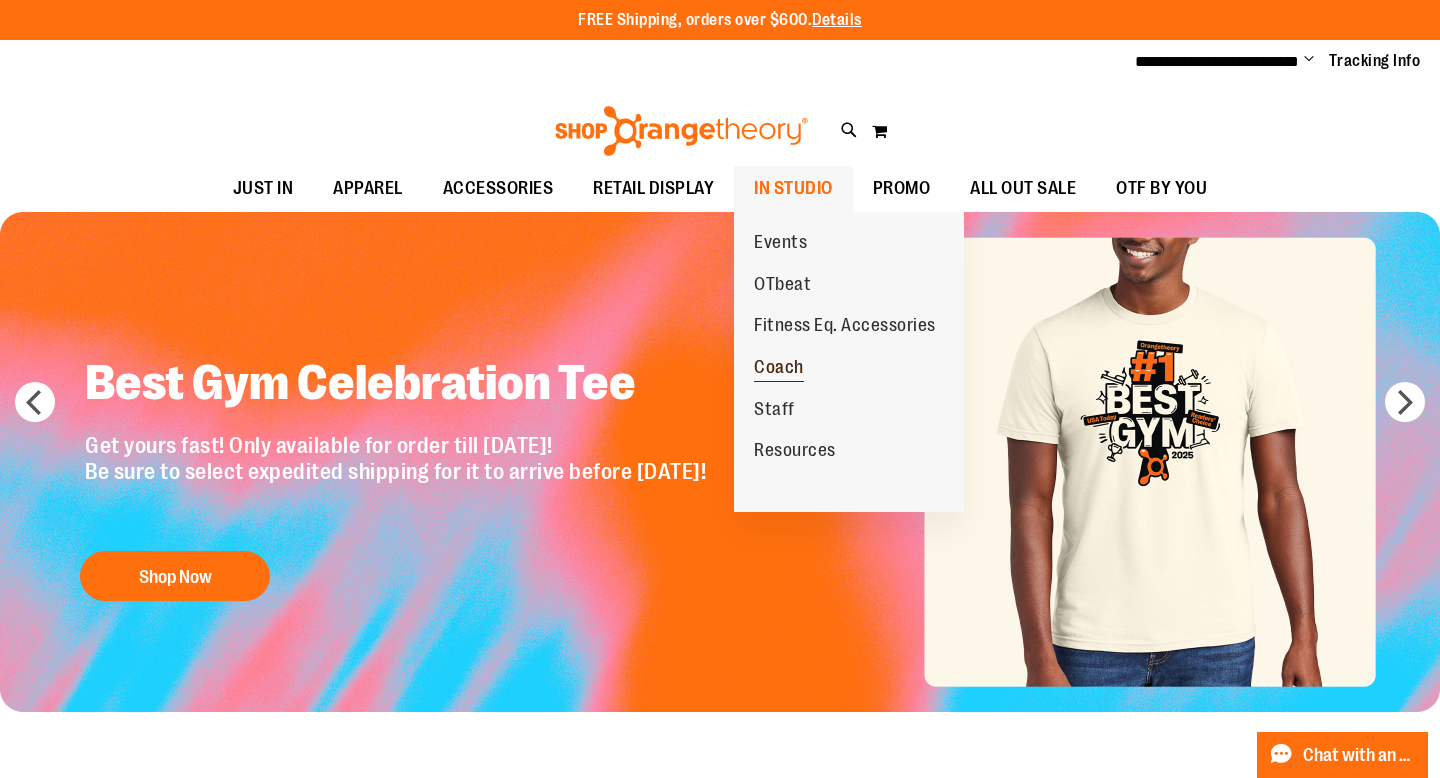 type on "**********" 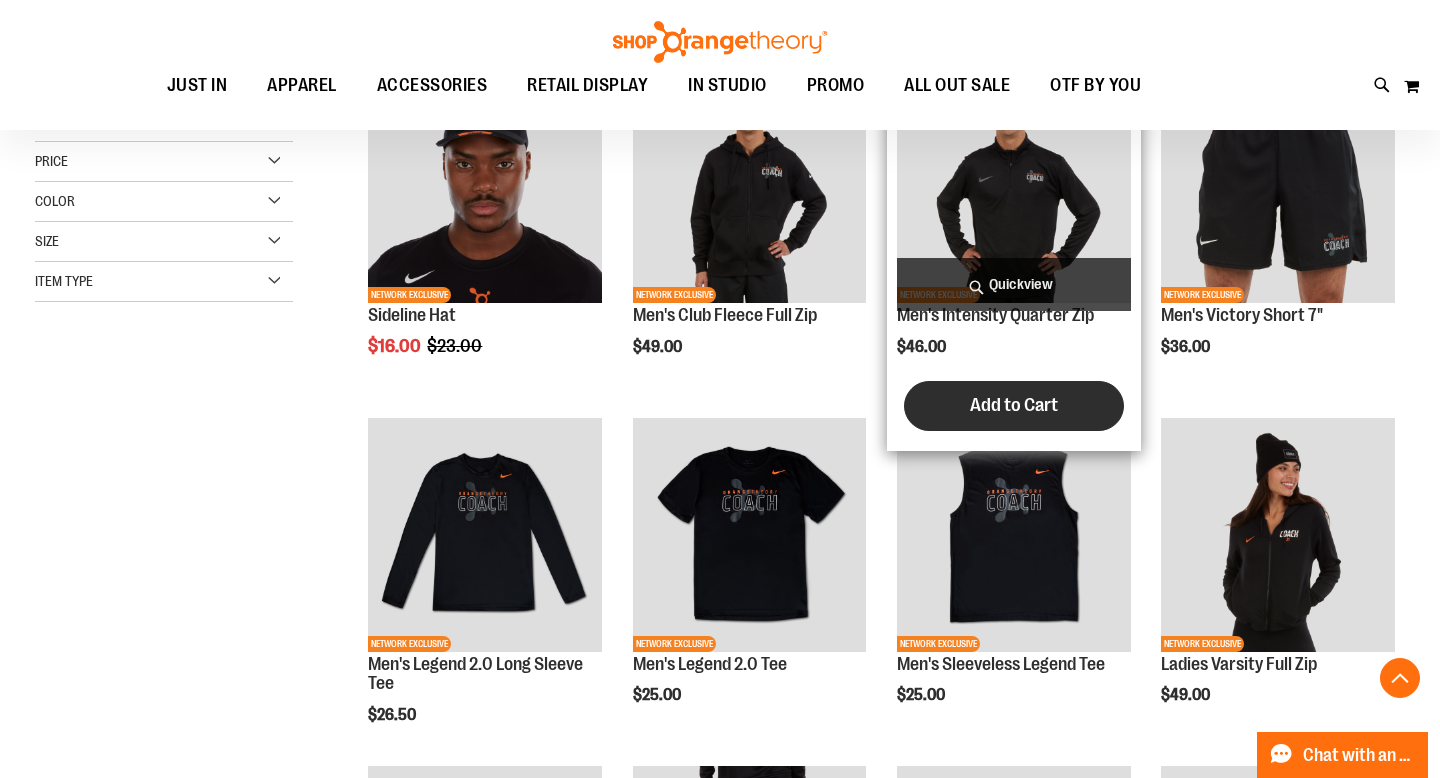 scroll, scrollTop: 334, scrollLeft: 0, axis: vertical 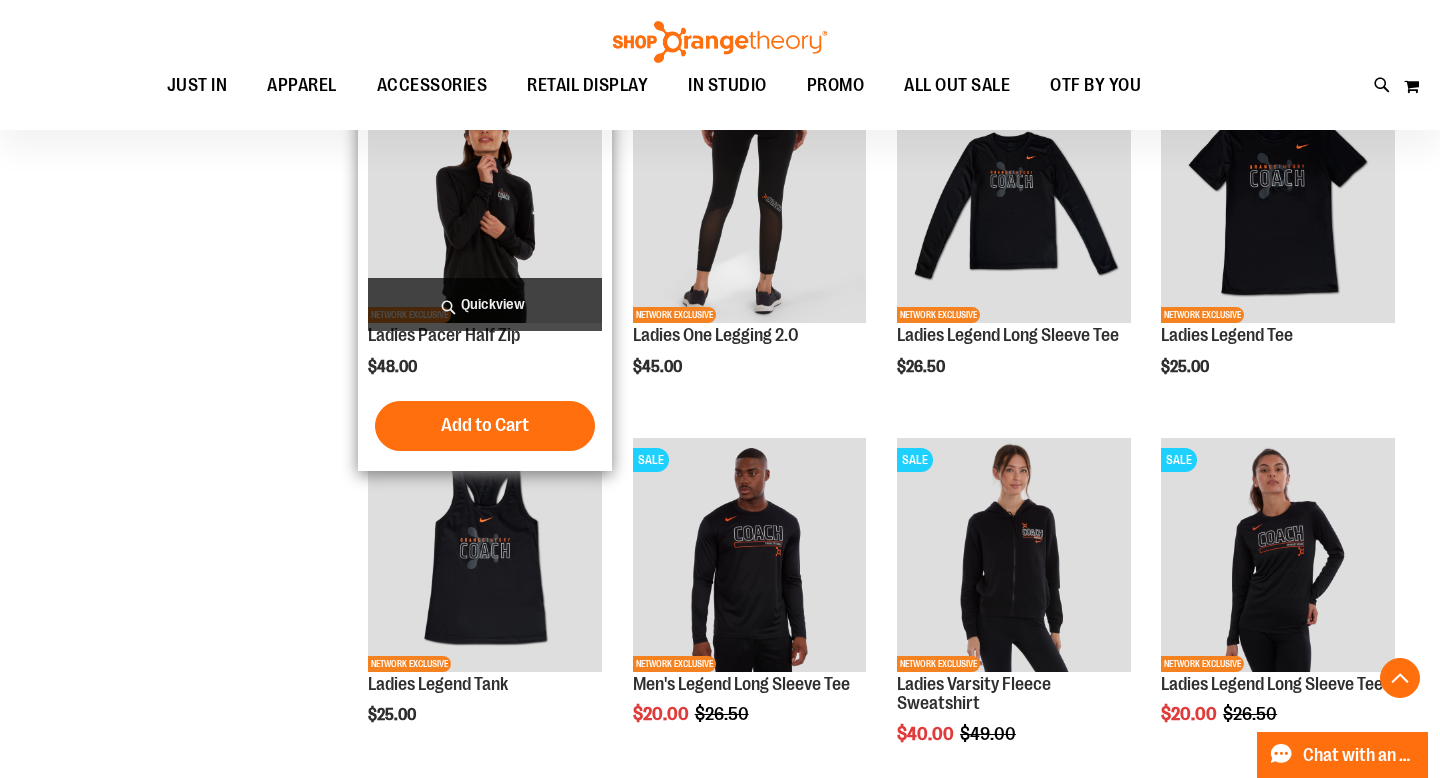 type on "**********" 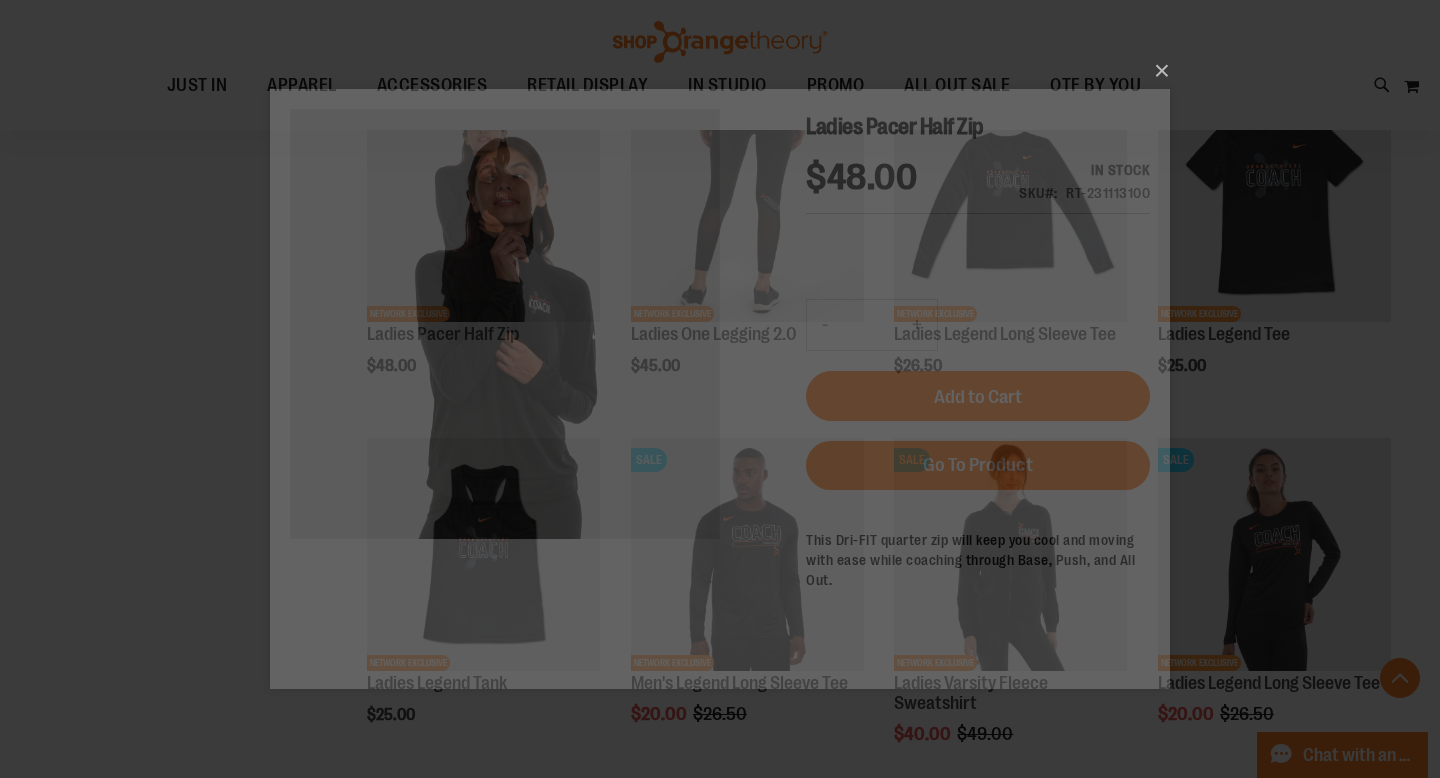 scroll, scrollTop: 0, scrollLeft: 0, axis: both 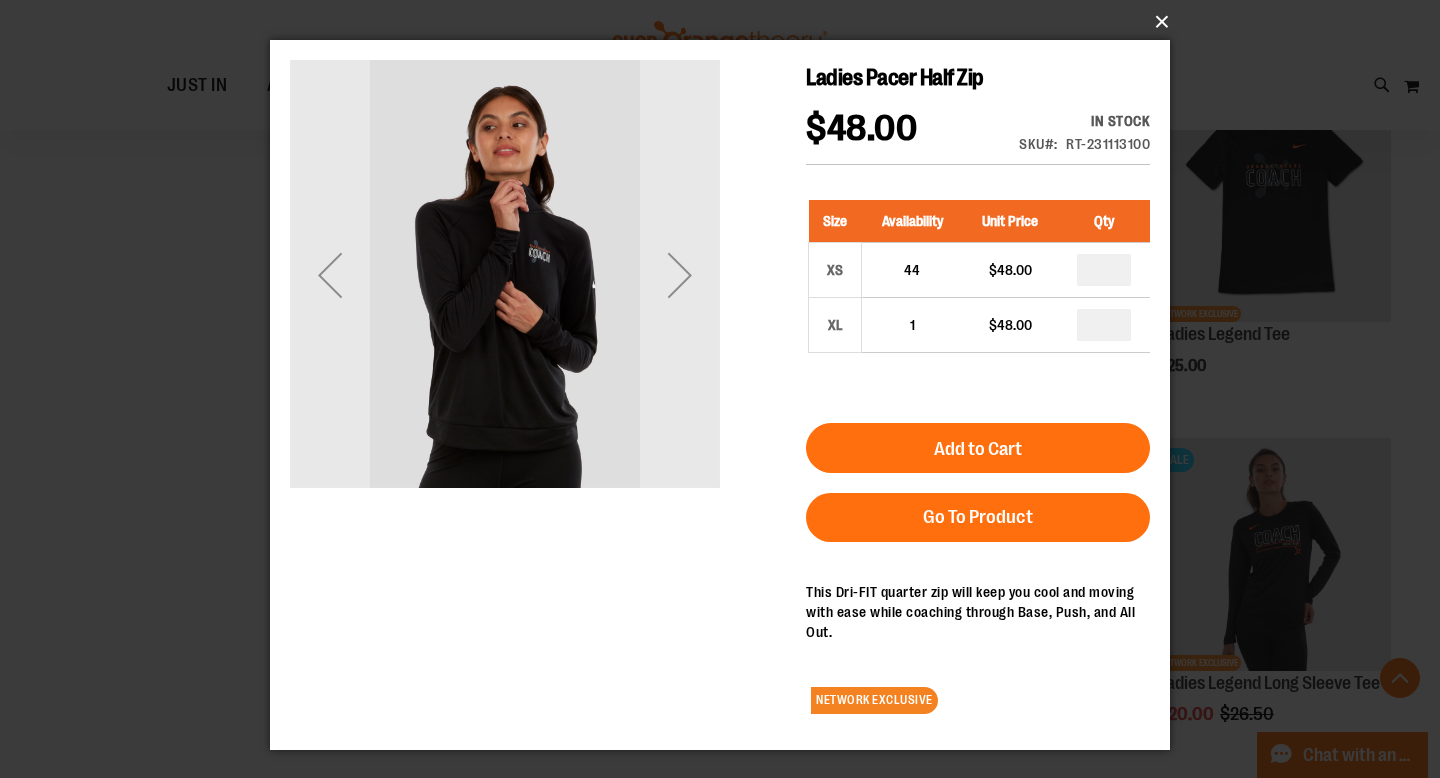 click on "×" at bounding box center [726, 22] 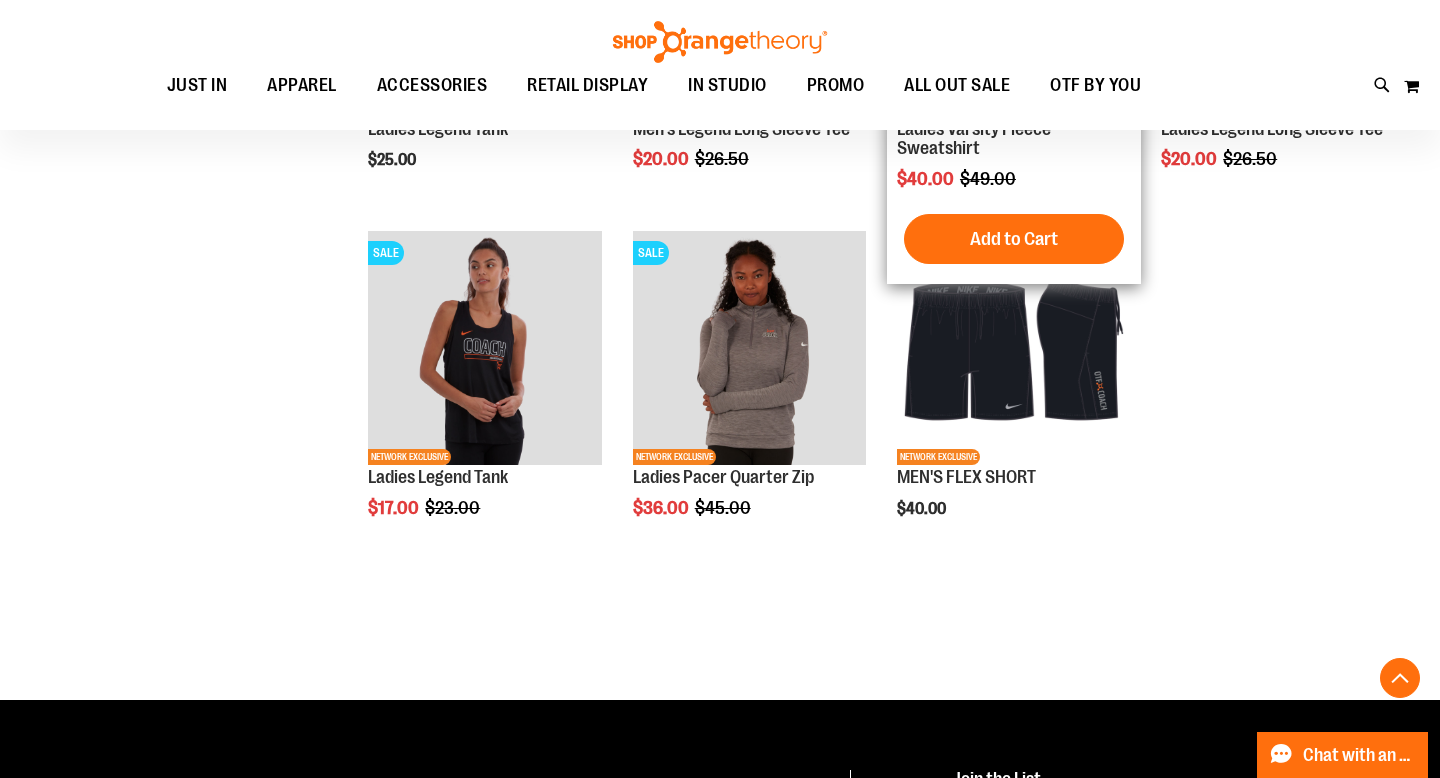 scroll, scrollTop: 1564, scrollLeft: 0, axis: vertical 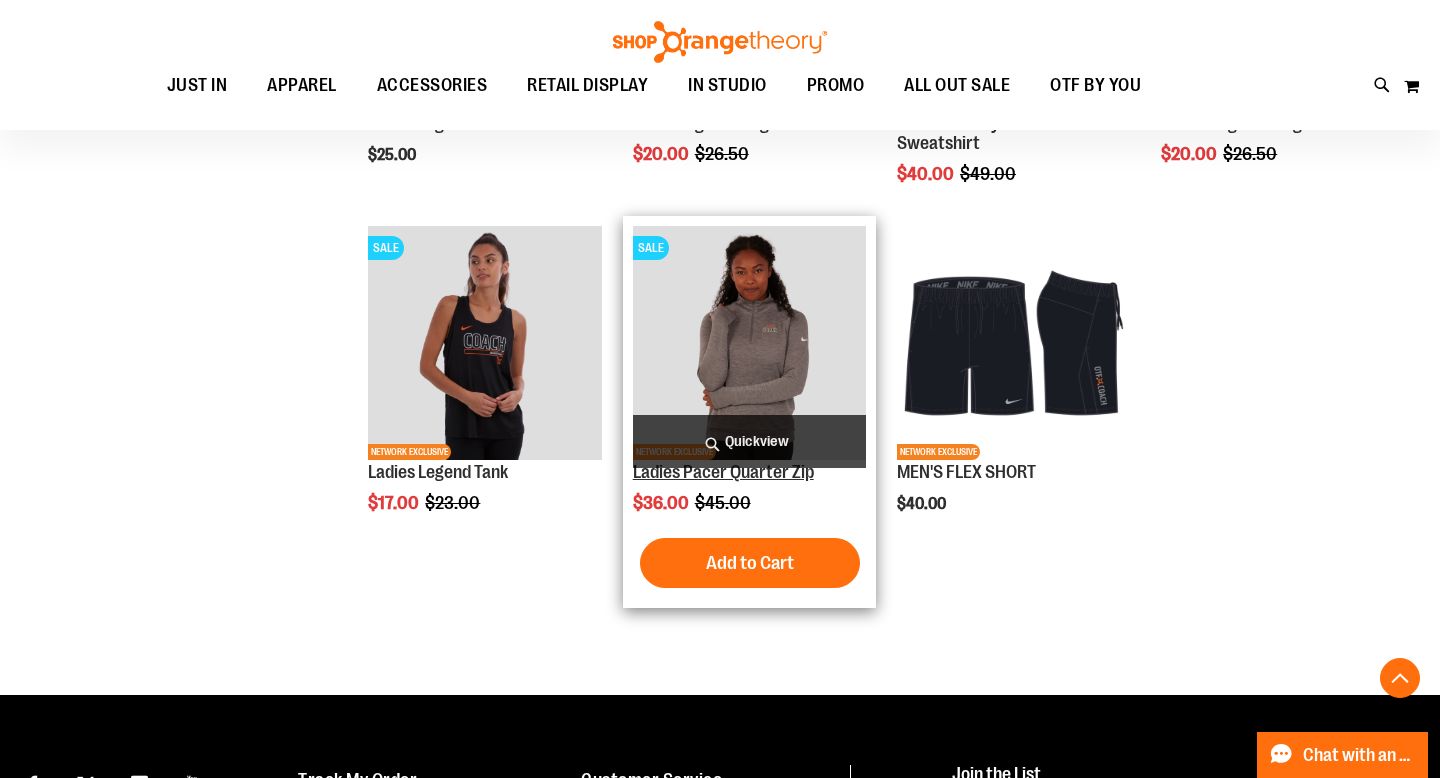click on "Ladies Pacer Quarter Zip" at bounding box center (723, 472) 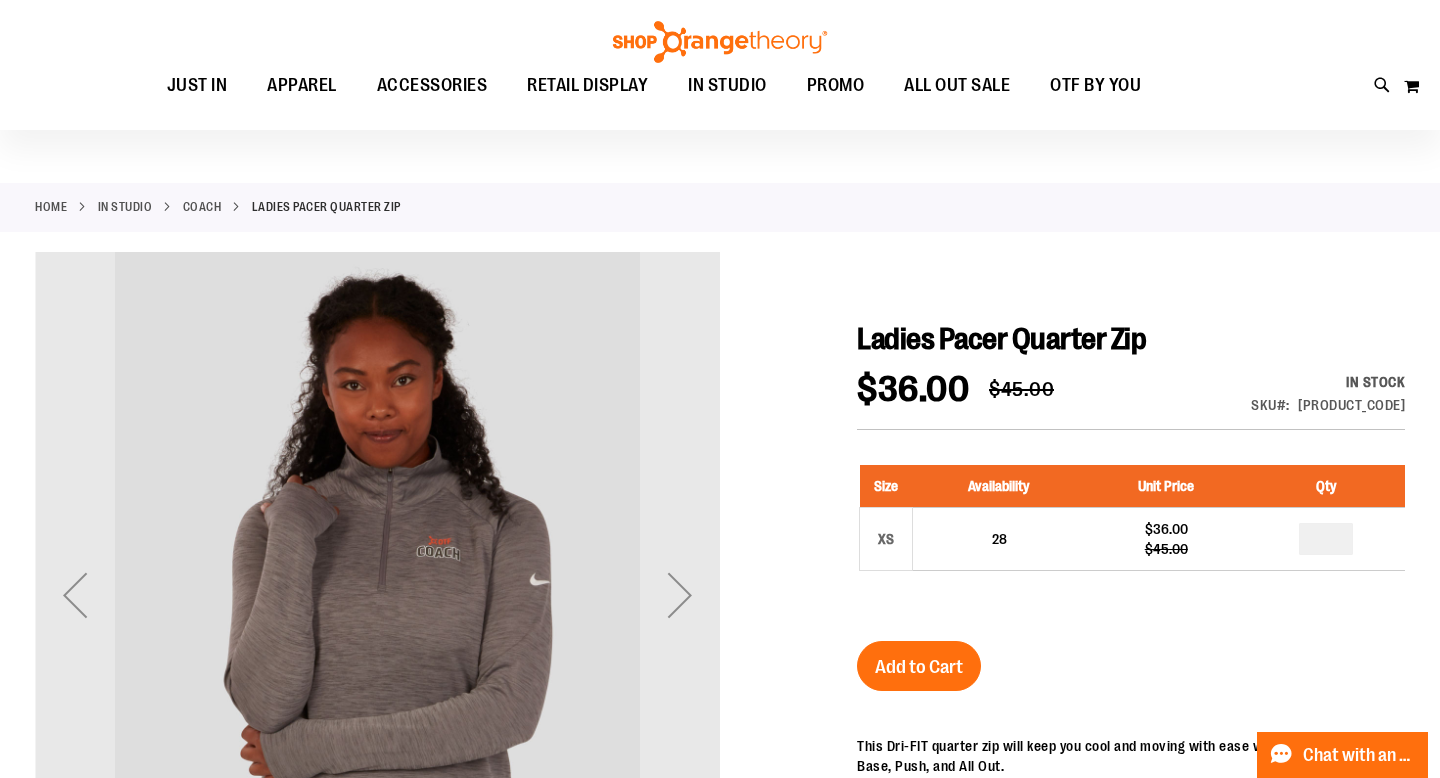 scroll, scrollTop: 0, scrollLeft: 0, axis: both 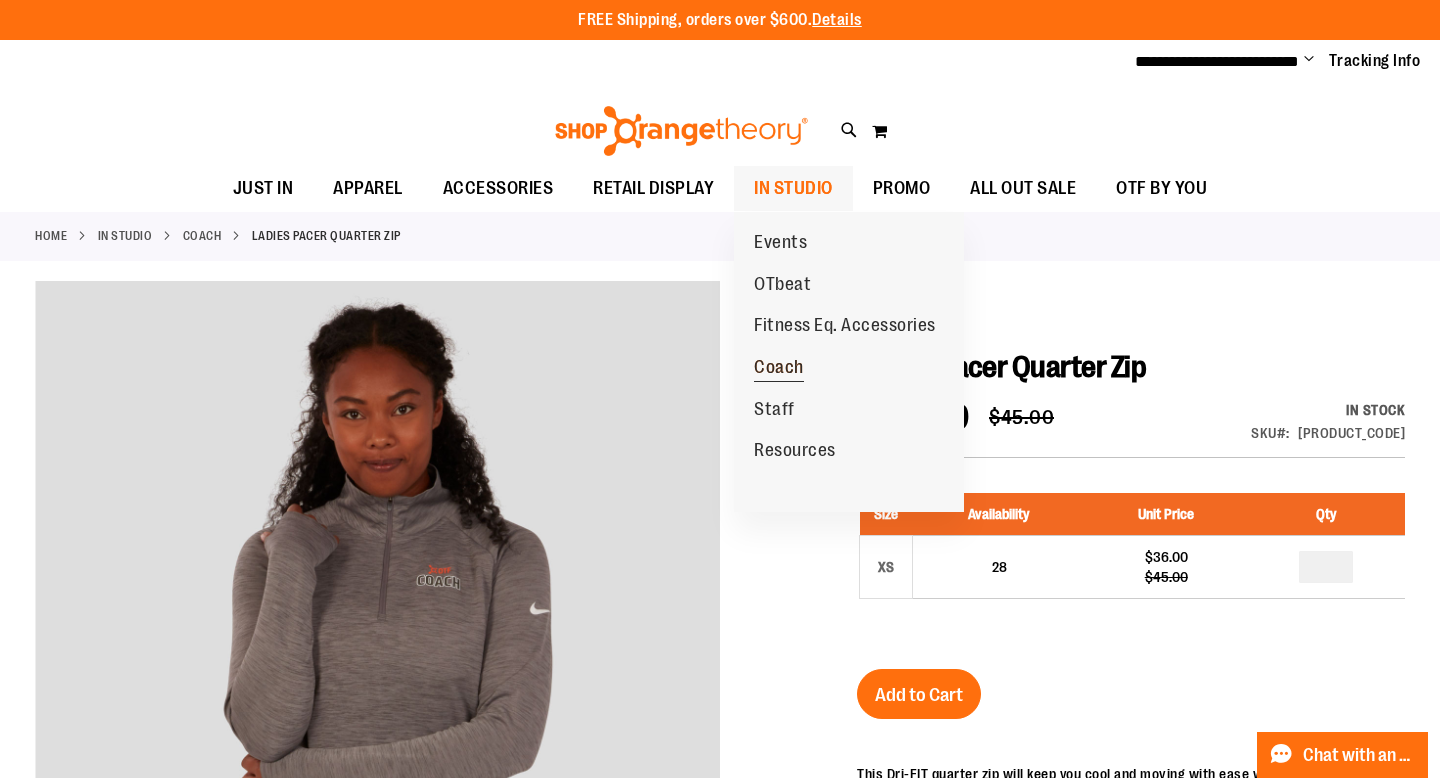 type on "**********" 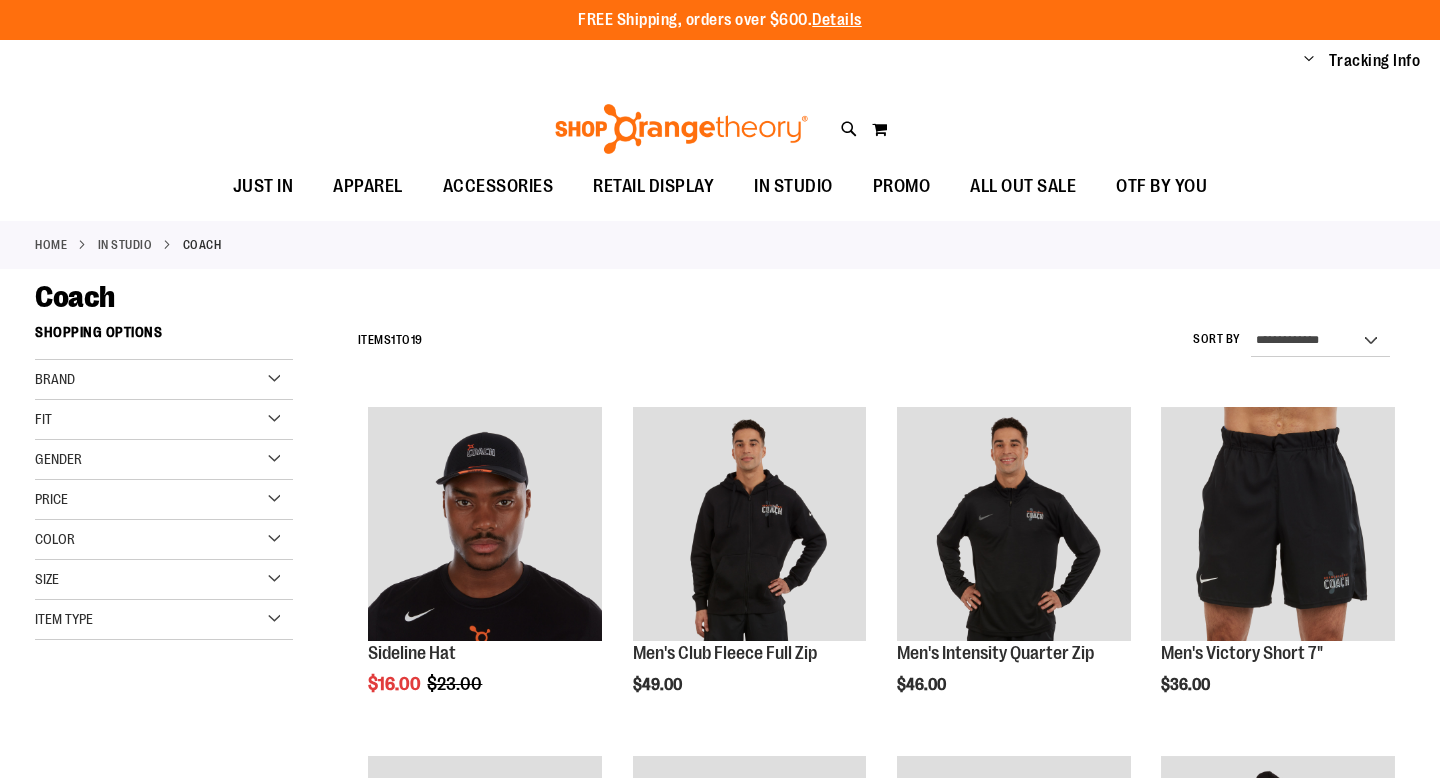 scroll, scrollTop: 0, scrollLeft: 0, axis: both 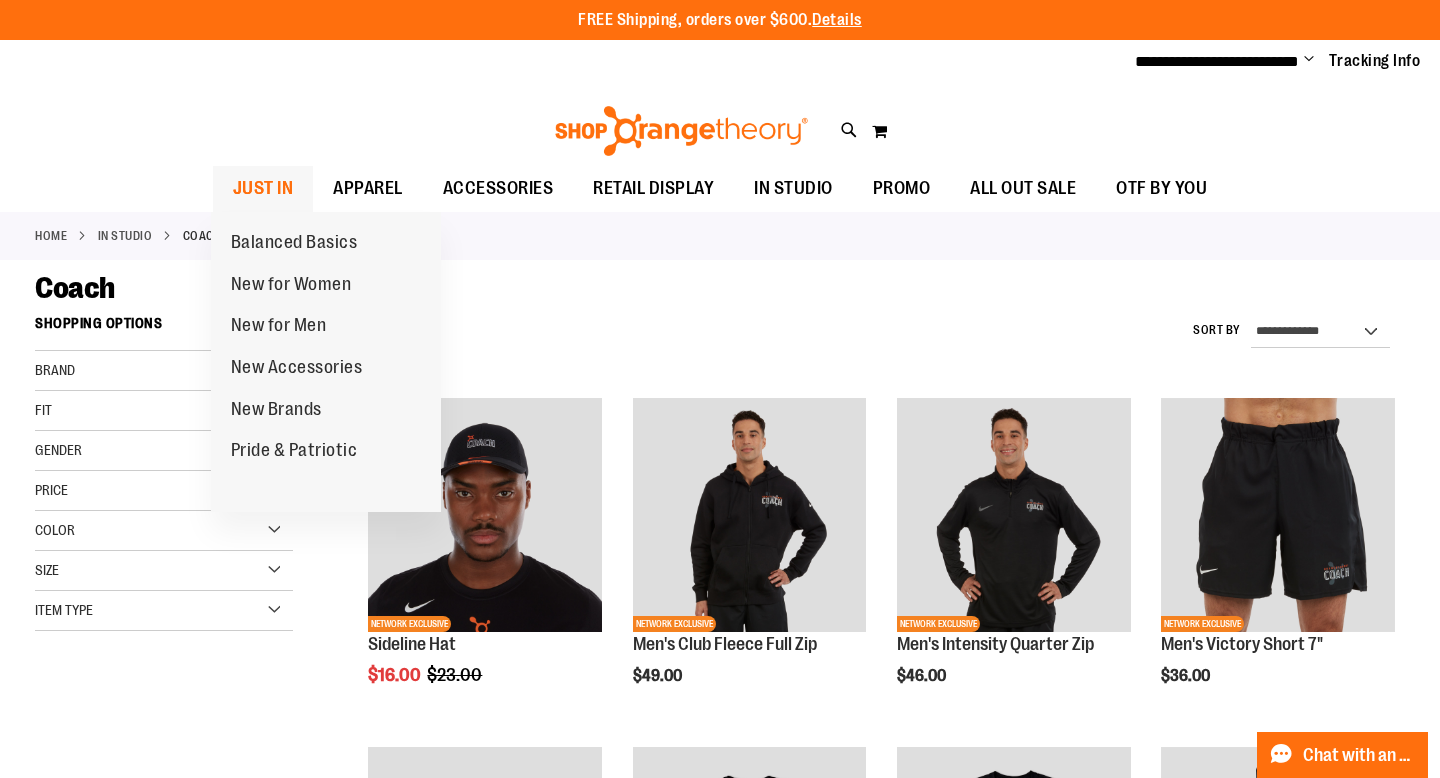 type on "**********" 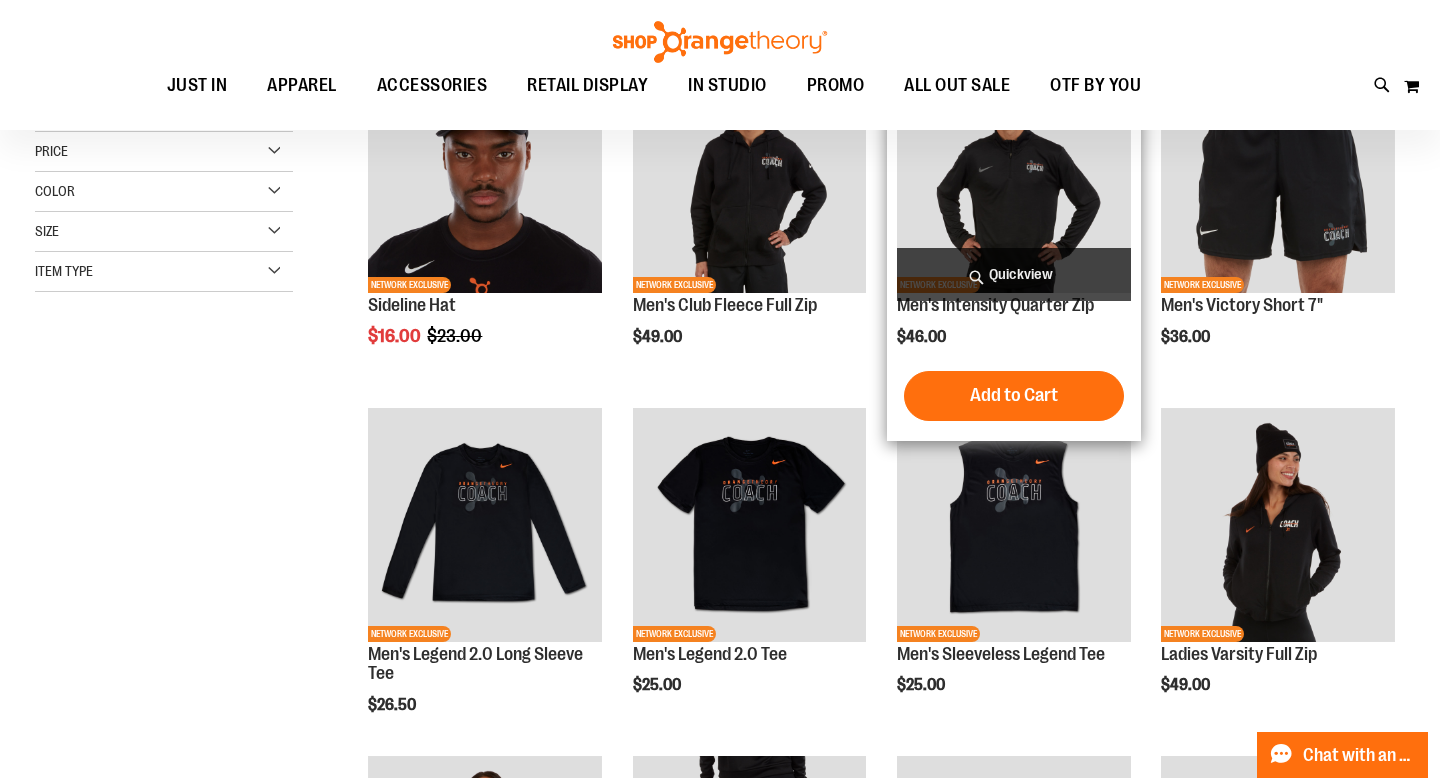 scroll, scrollTop: 0, scrollLeft: 0, axis: both 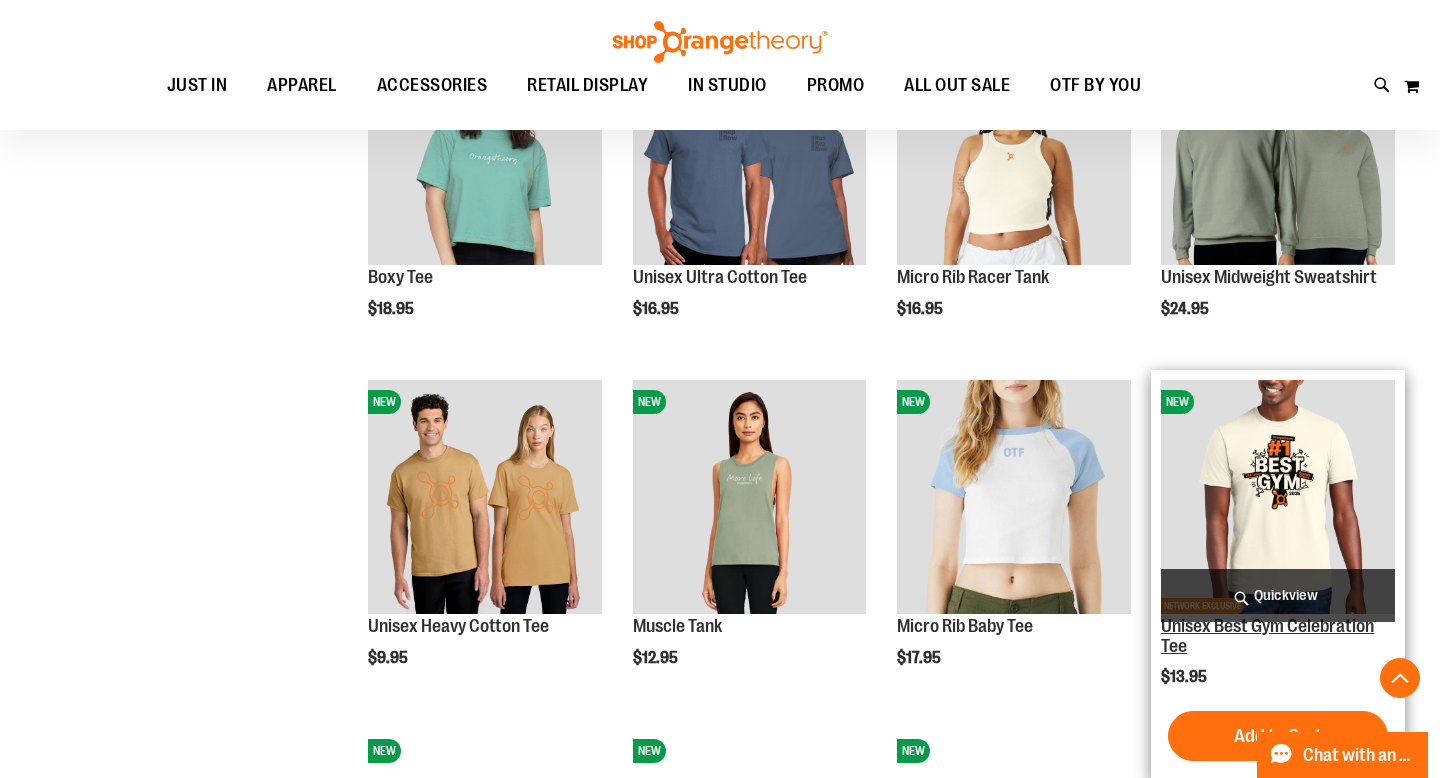 type on "**********" 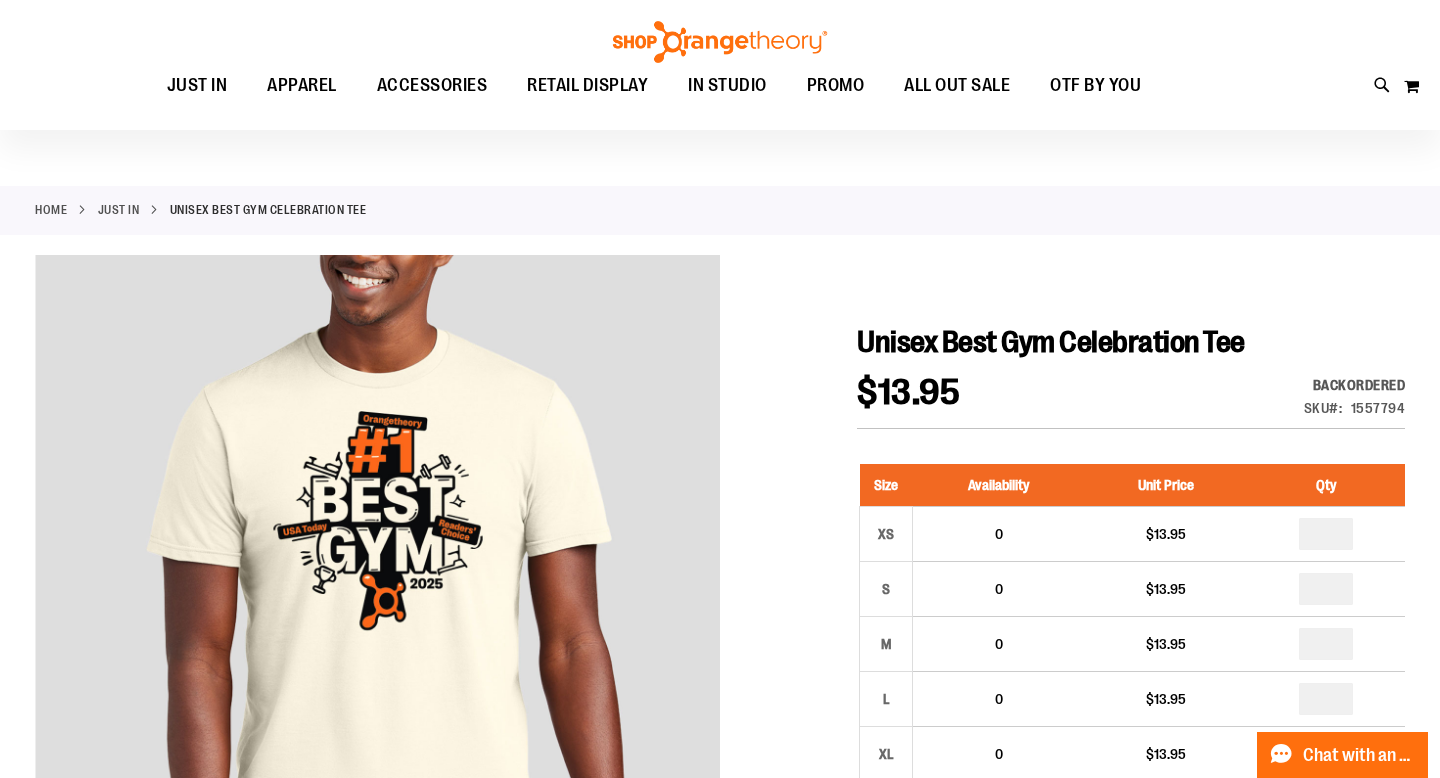 scroll, scrollTop: 0, scrollLeft: 0, axis: both 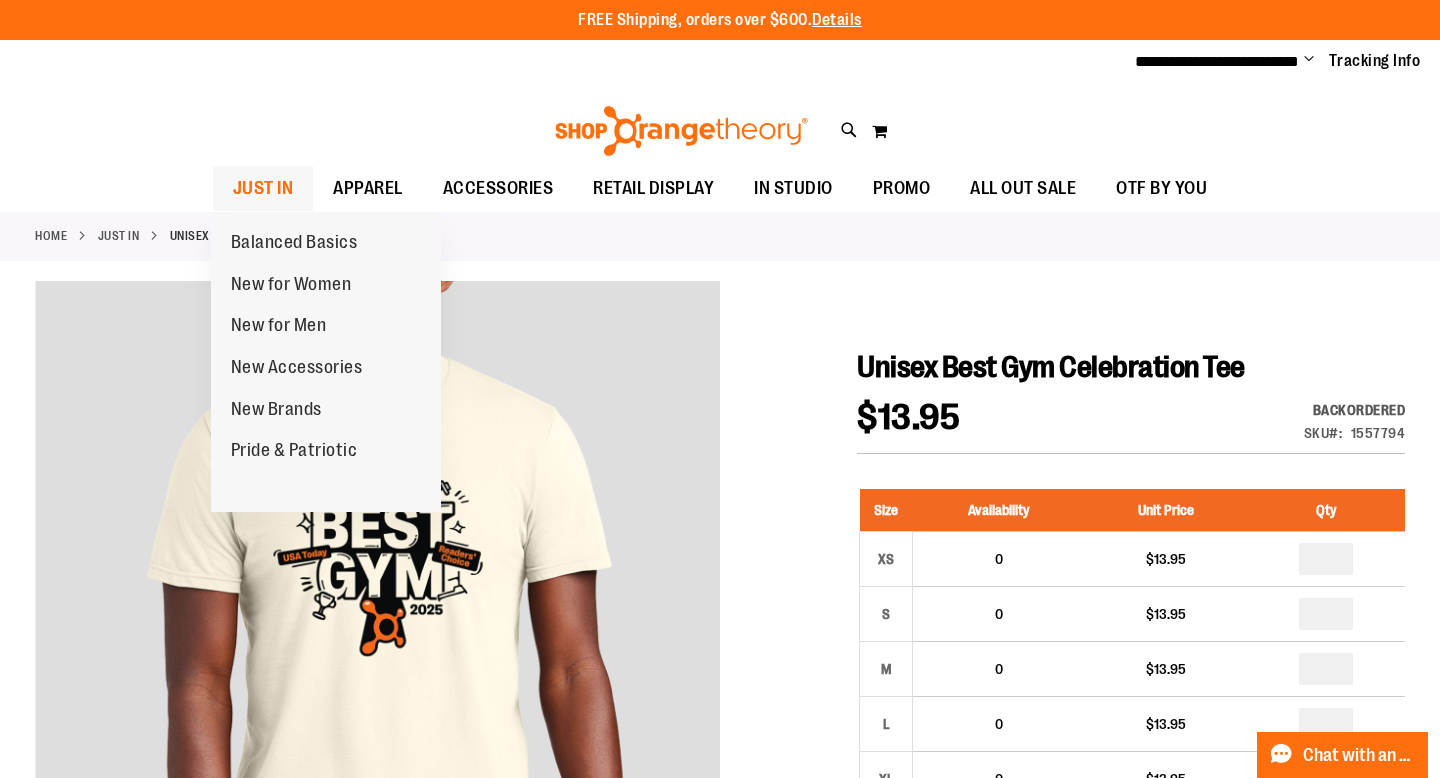 type on "**********" 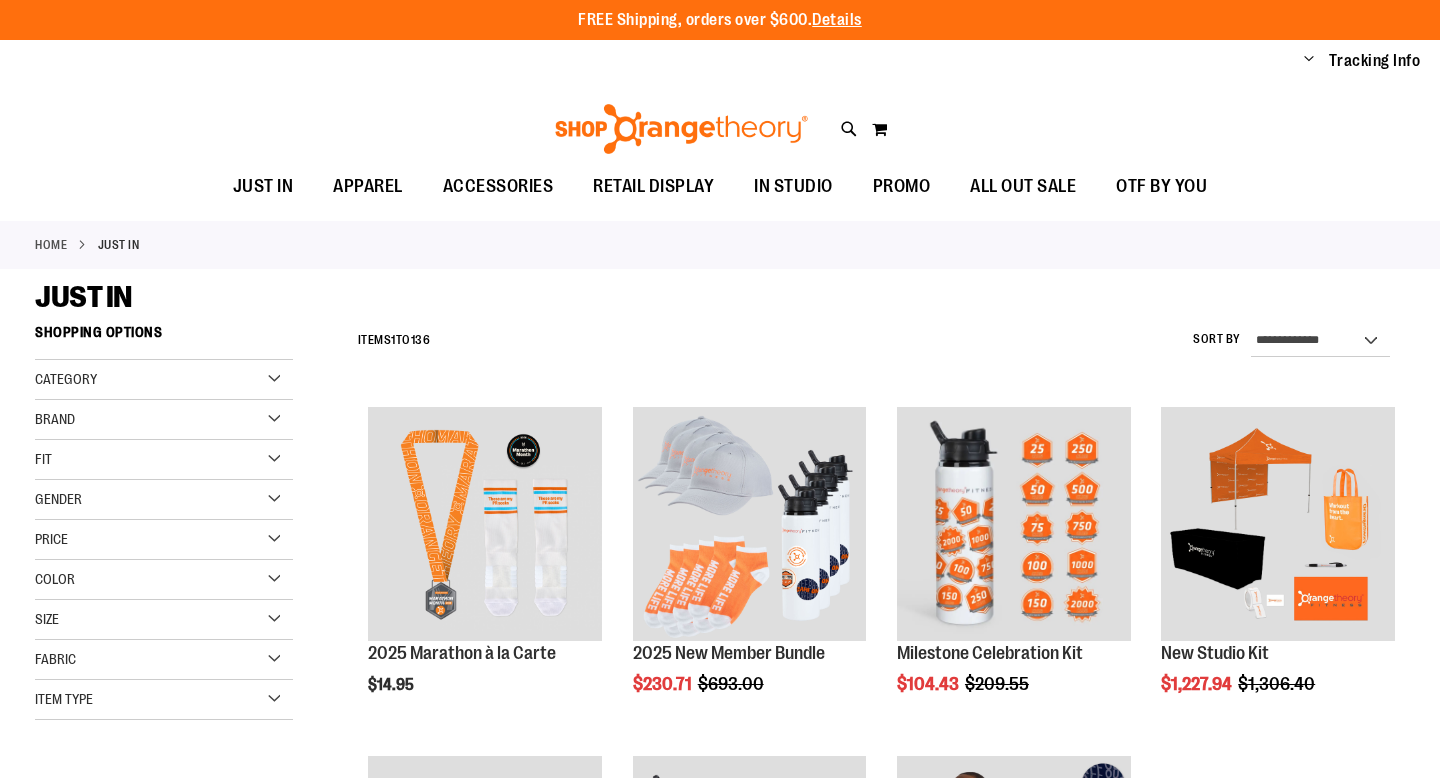 scroll, scrollTop: 0, scrollLeft: 0, axis: both 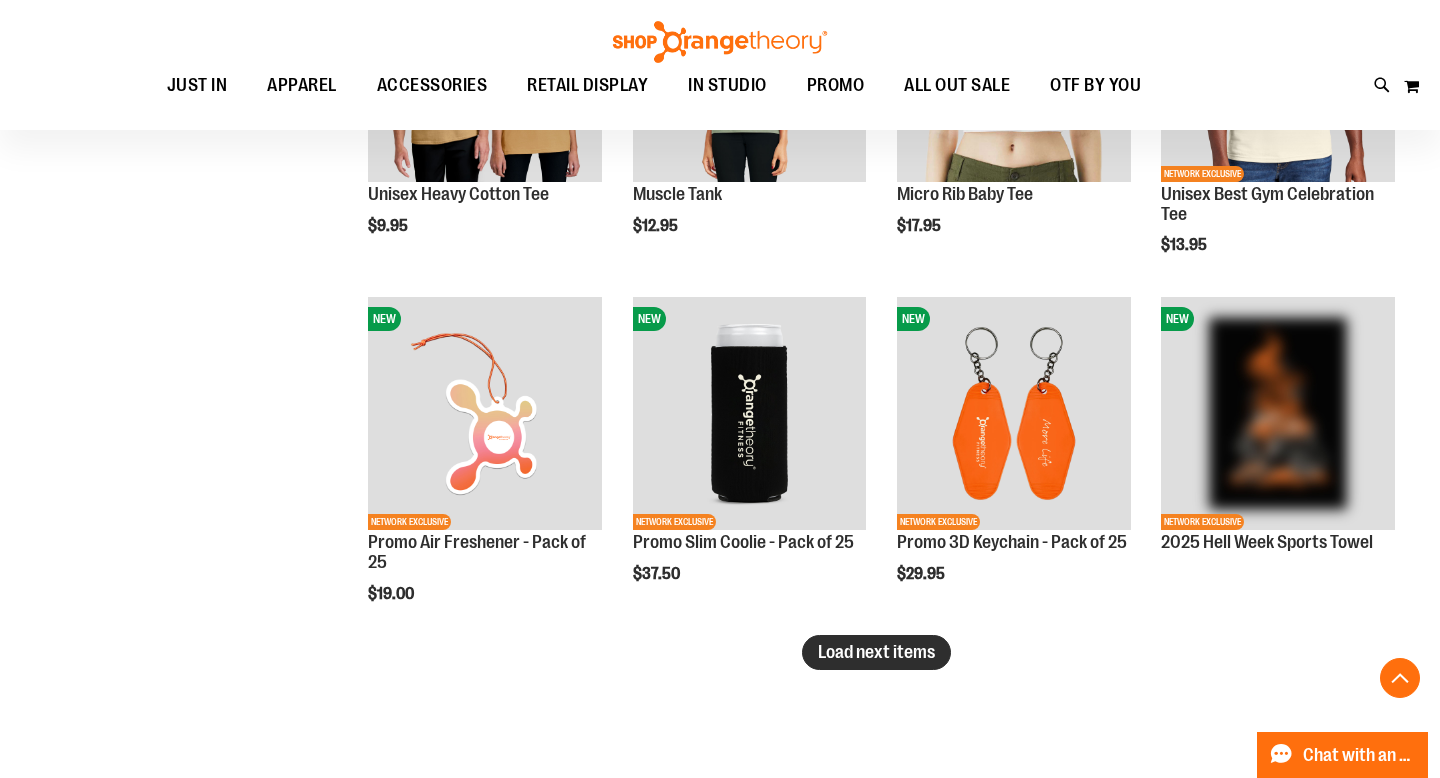 type on "**********" 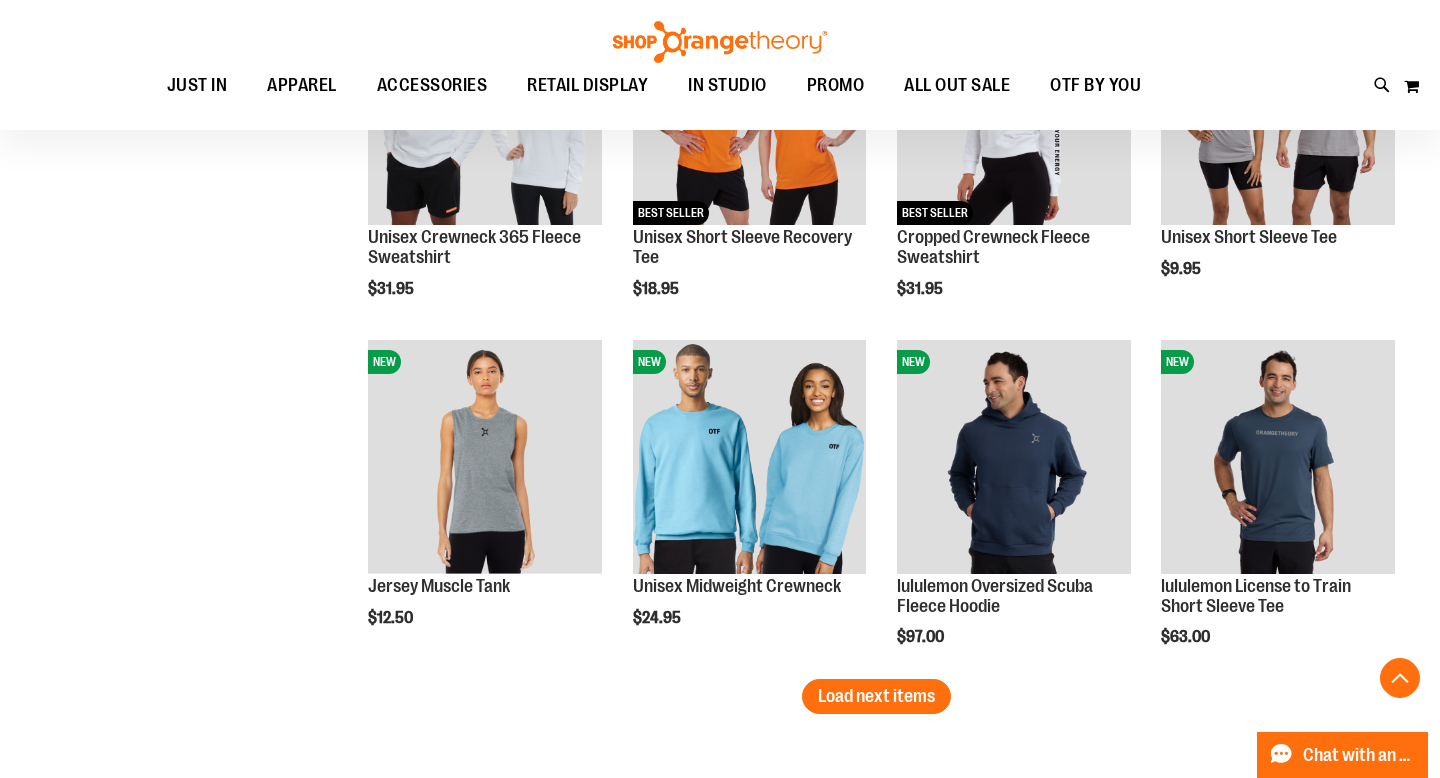 scroll, scrollTop: 3899, scrollLeft: 0, axis: vertical 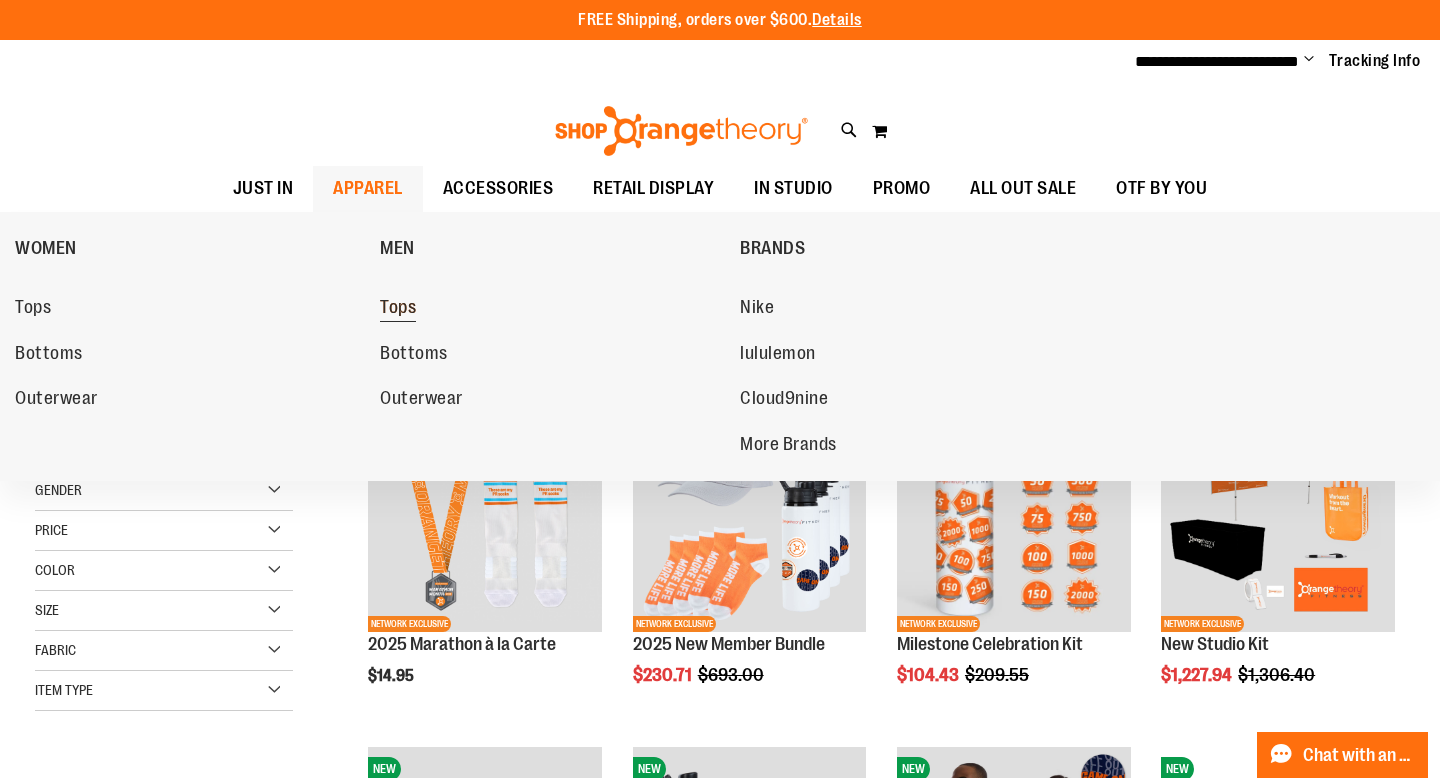 click on "Tops" at bounding box center (398, 309) 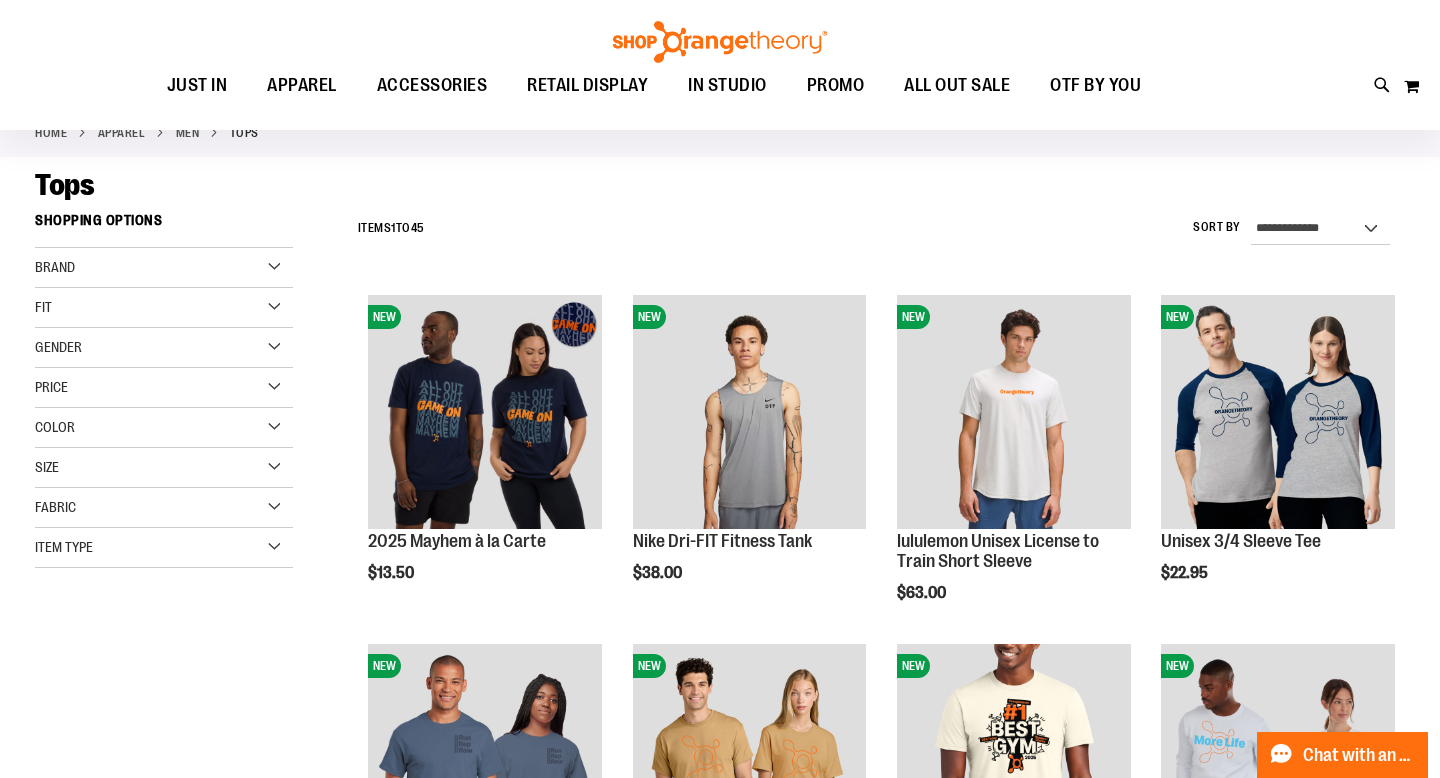 scroll, scrollTop: 117, scrollLeft: 0, axis: vertical 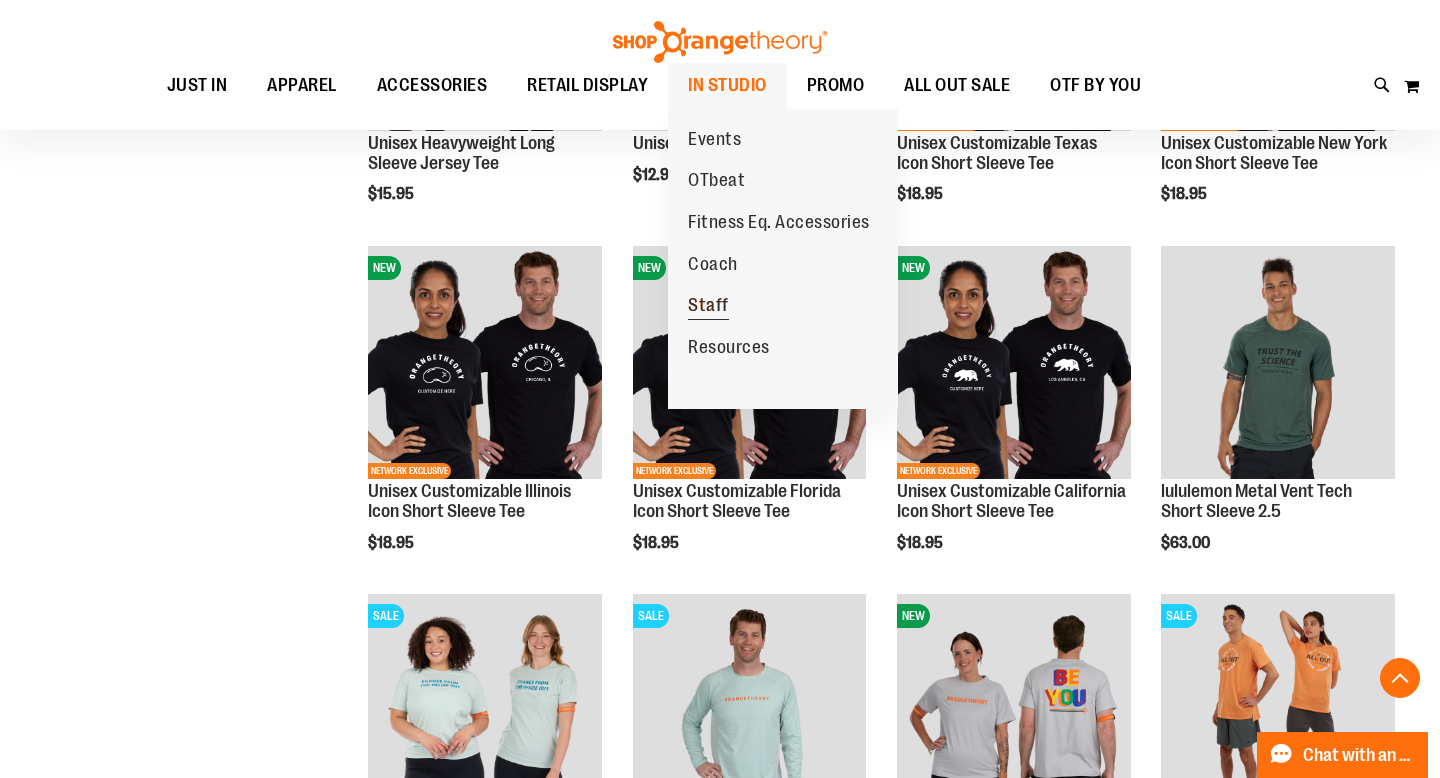 type on "**********" 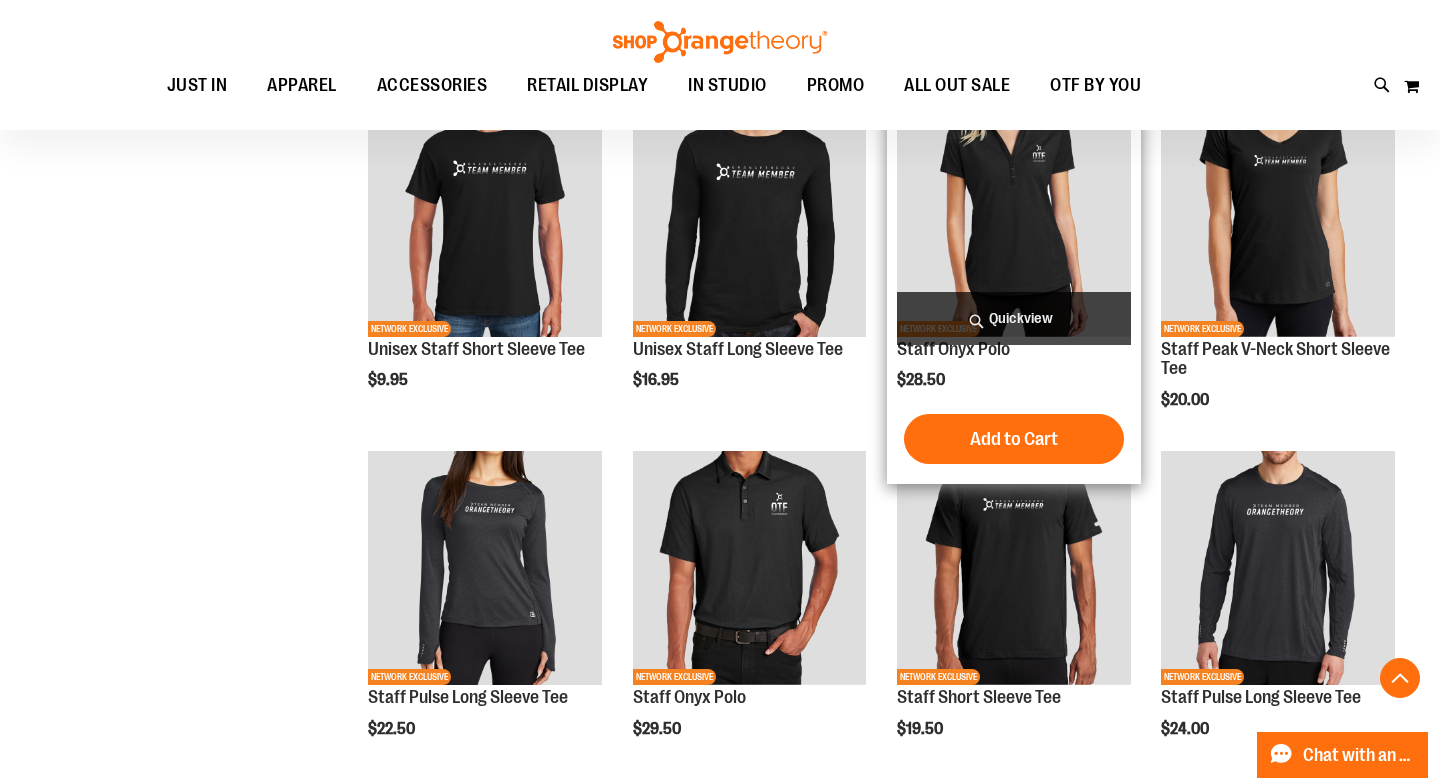 scroll, scrollTop: 0, scrollLeft: 0, axis: both 